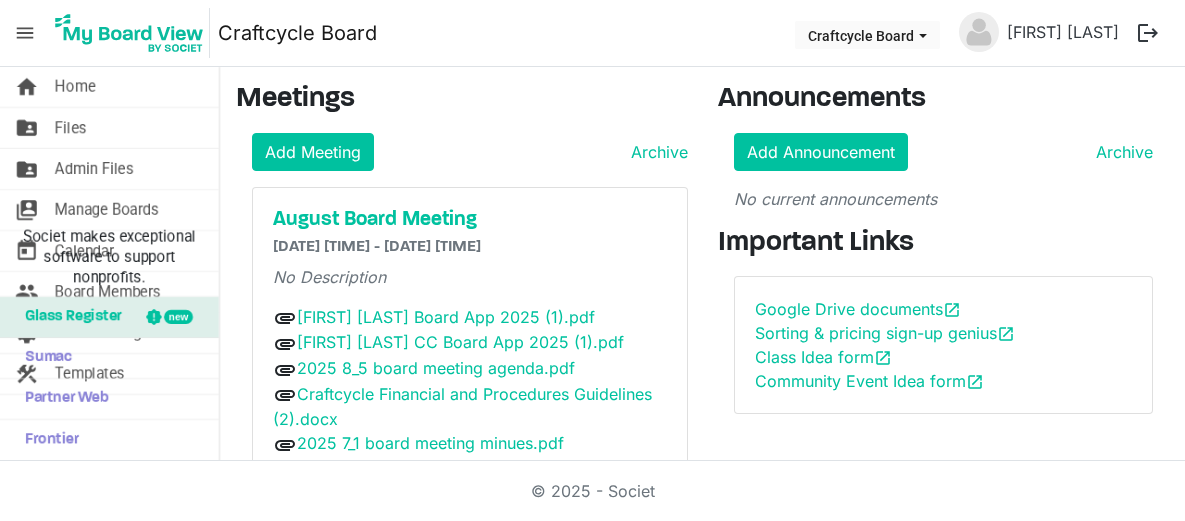 scroll, scrollTop: 0, scrollLeft: 0, axis: both 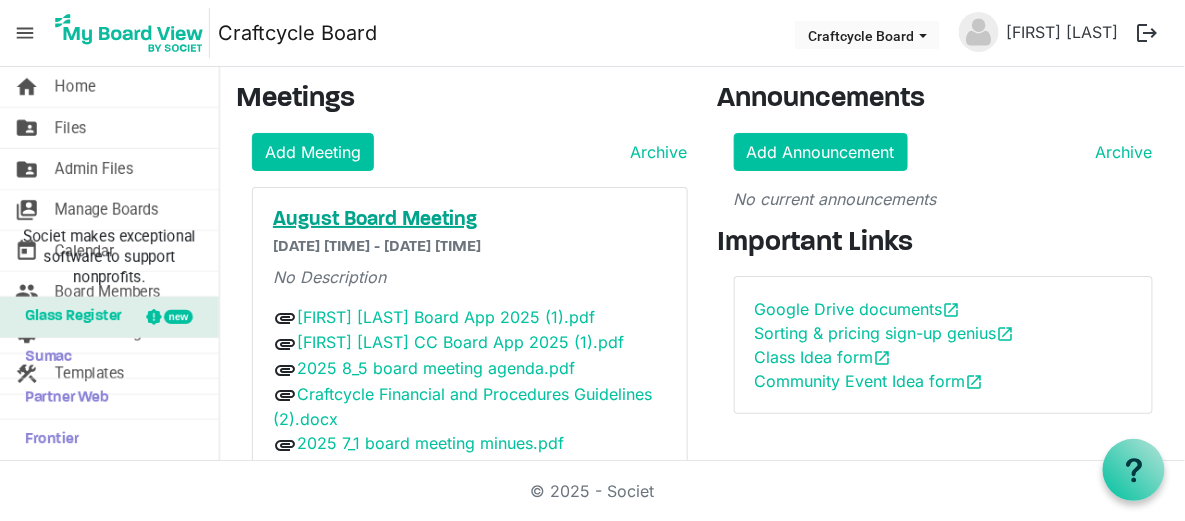 click on "August Board Meeting" at bounding box center (470, 220) 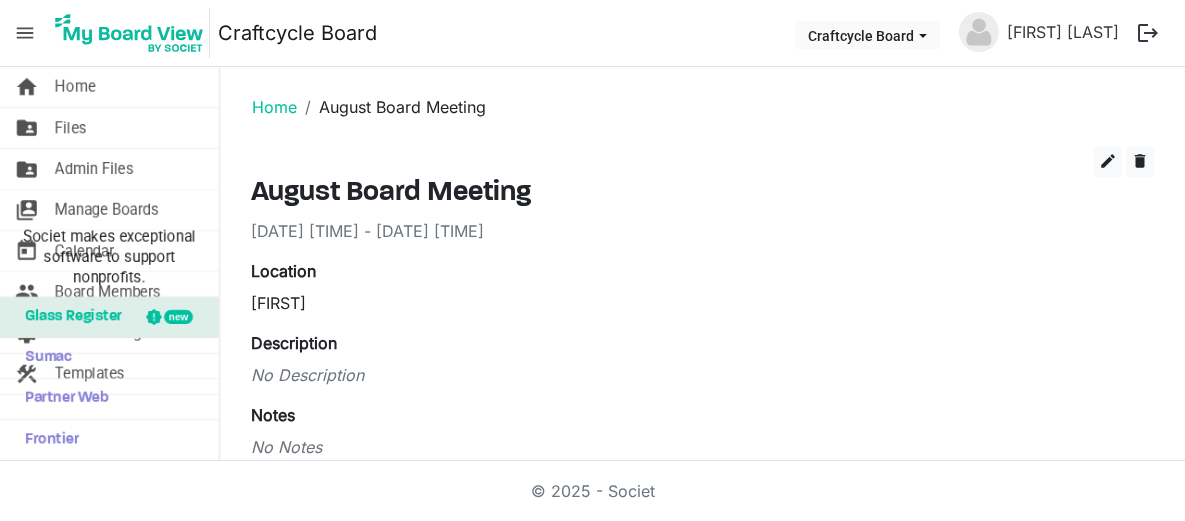 scroll, scrollTop: 0, scrollLeft: 0, axis: both 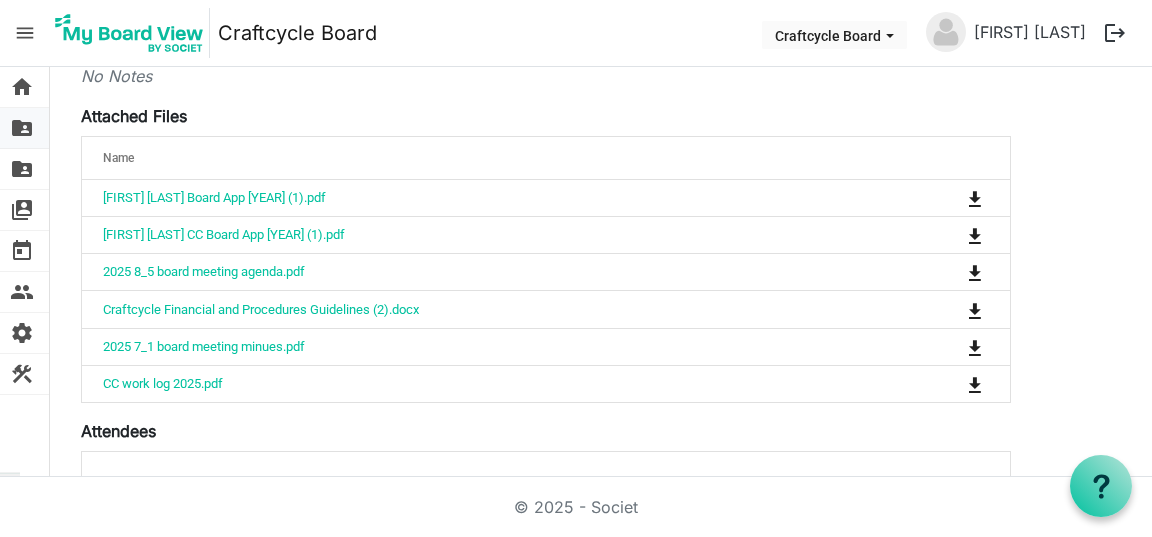 click on "folder_shared" at bounding box center (22, 128) 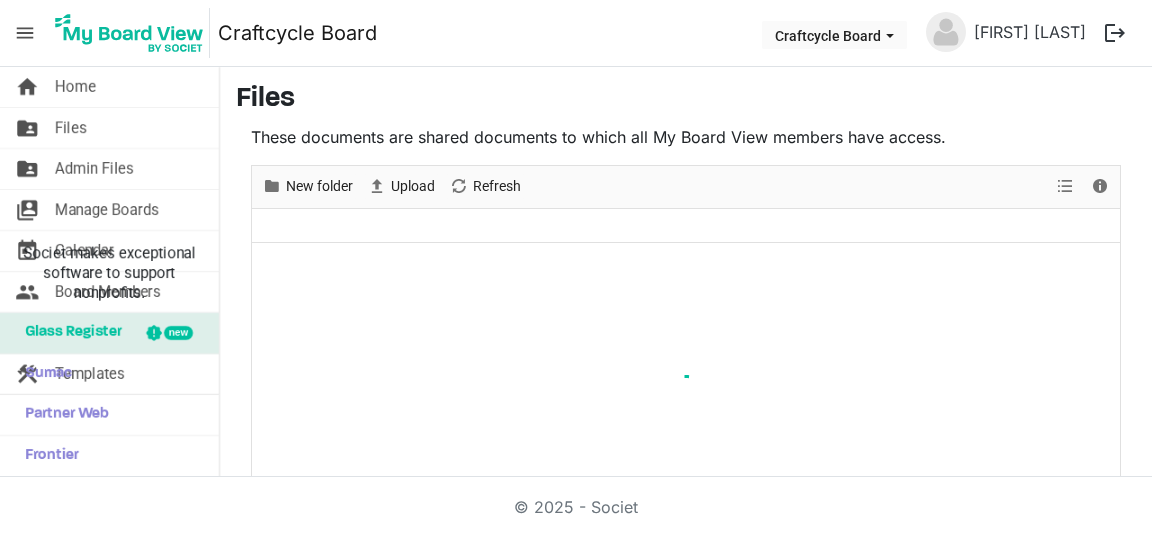 scroll, scrollTop: 0, scrollLeft: 0, axis: both 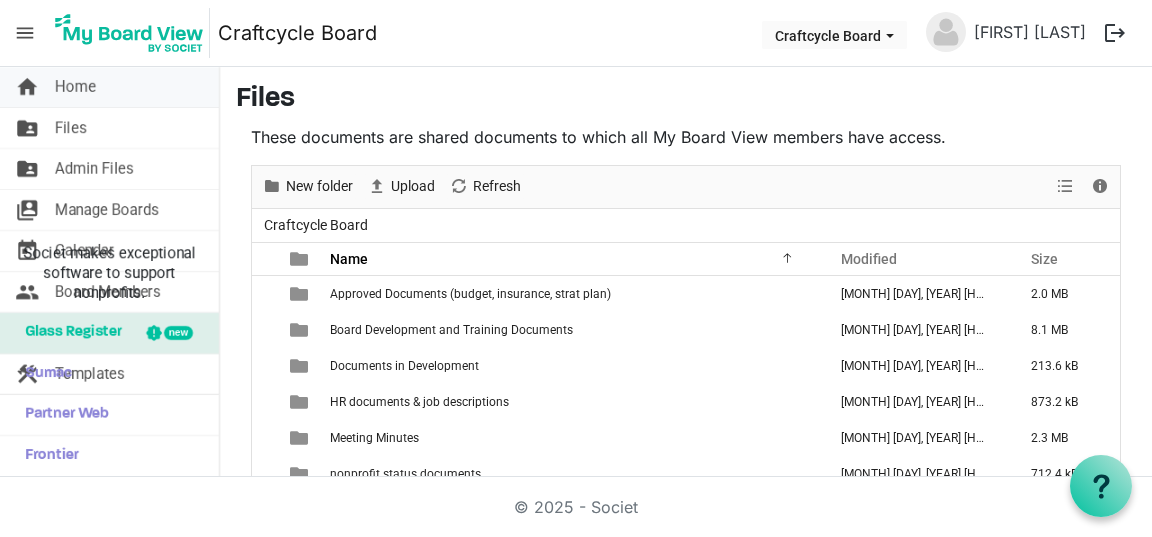 click on "home" at bounding box center [27, 87] 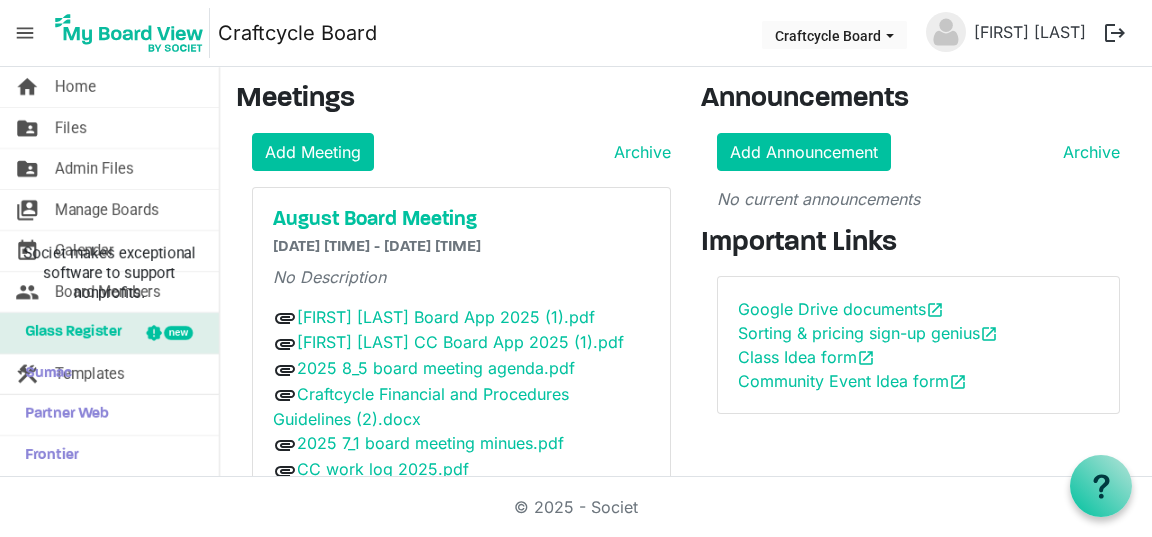 scroll, scrollTop: 0, scrollLeft: 0, axis: both 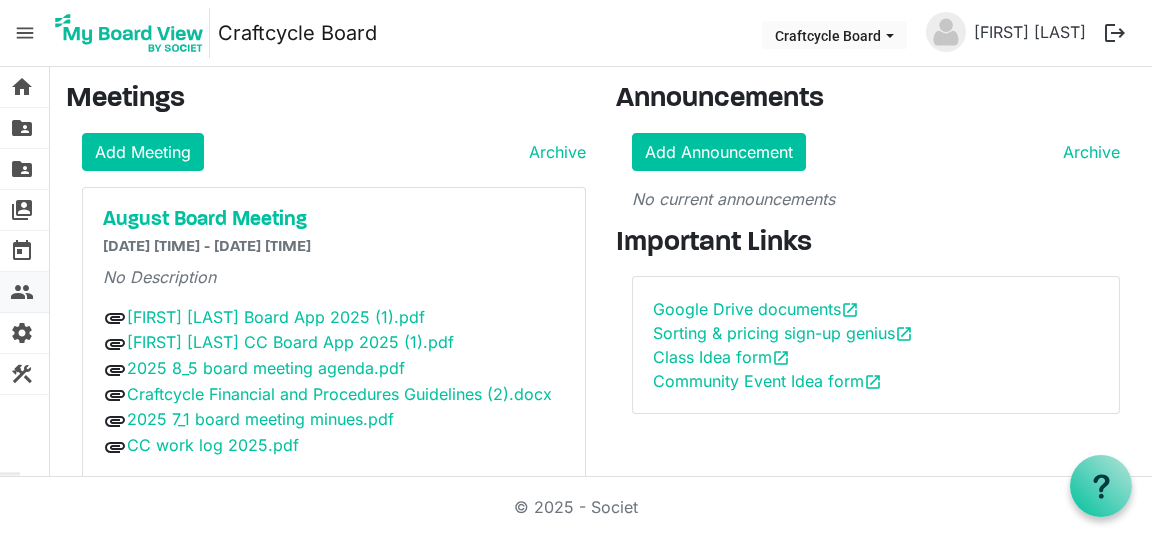 click on "people" at bounding box center [22, 292] 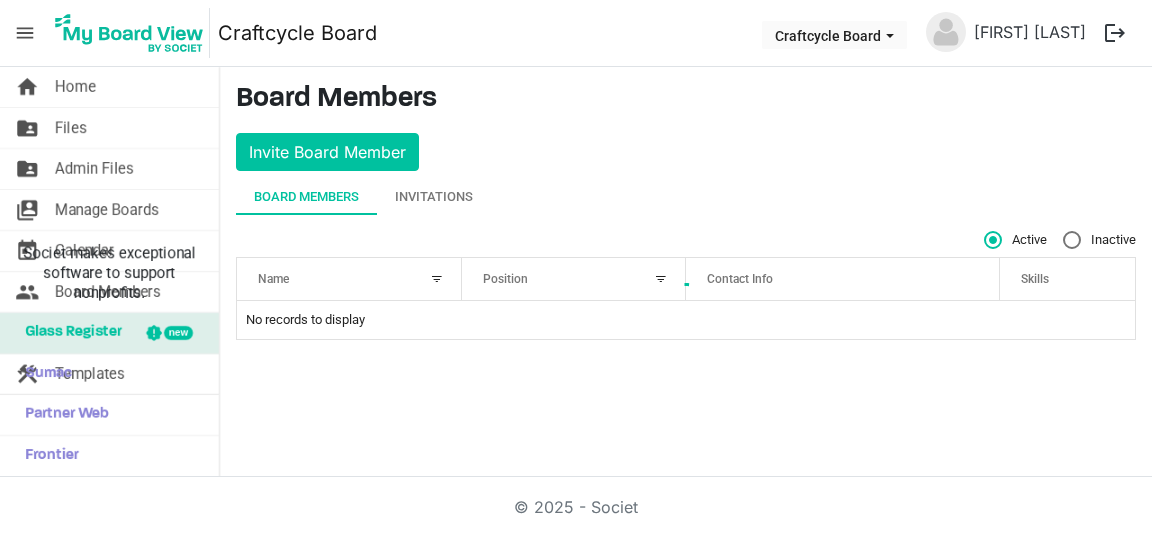 scroll, scrollTop: 0, scrollLeft: 0, axis: both 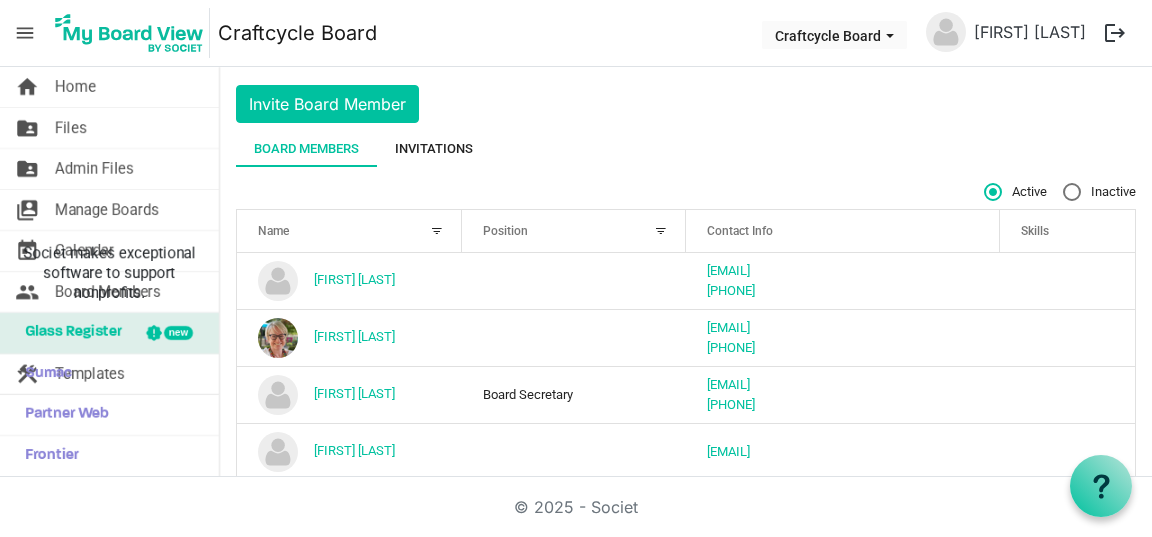 click on "Invitations" at bounding box center (434, 149) 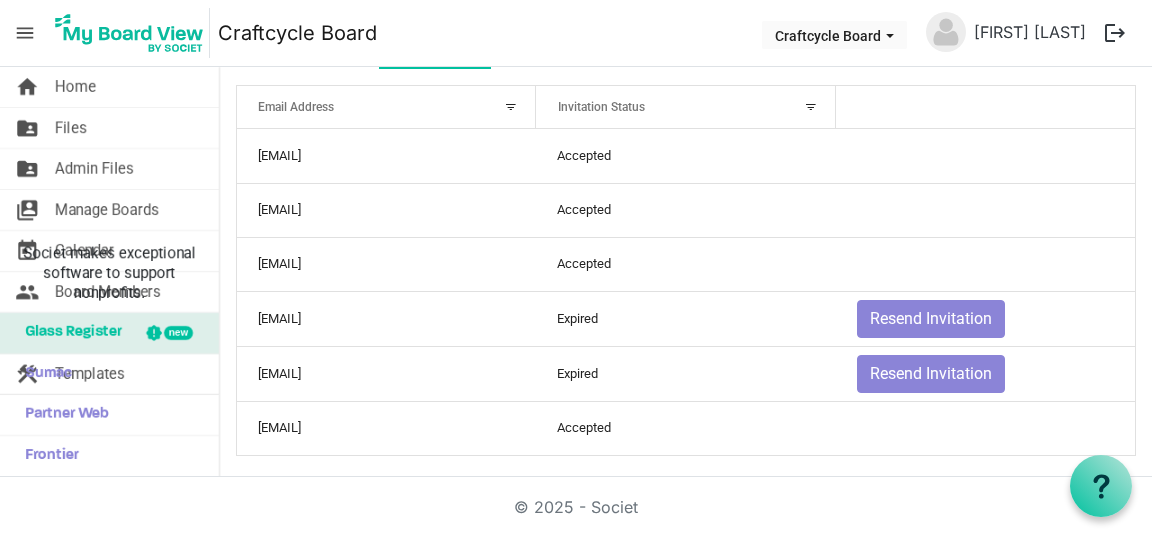 scroll, scrollTop: 153, scrollLeft: 0, axis: vertical 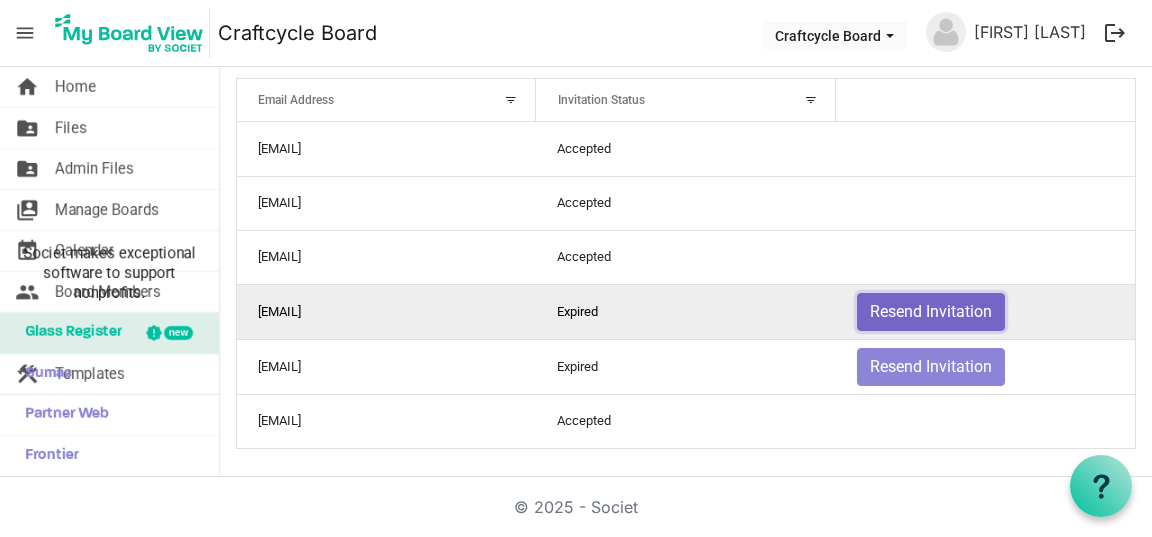 click on "Resend Invitation" at bounding box center [931, 312] 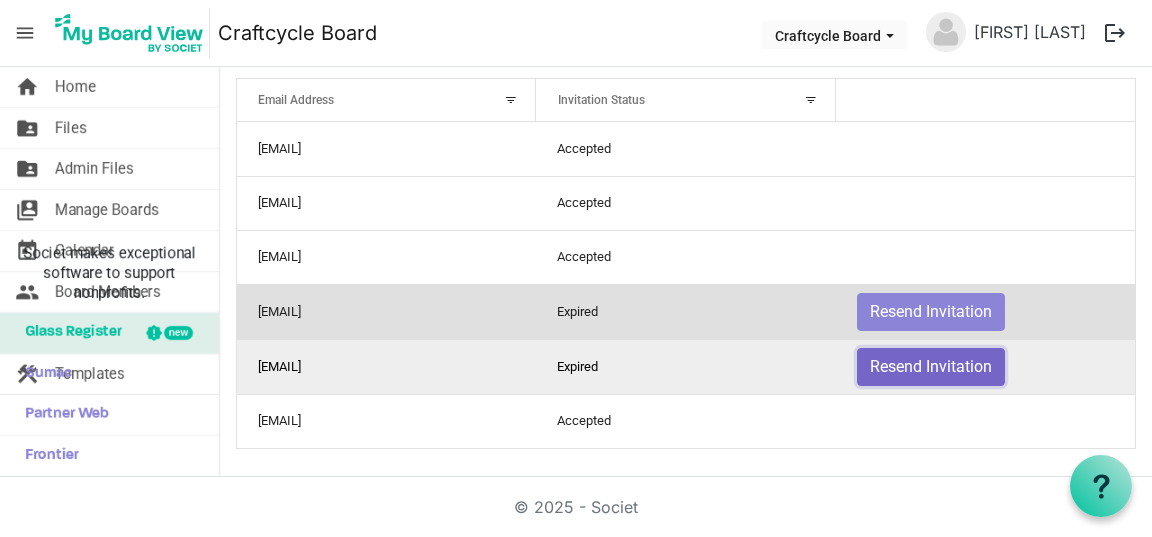 click on "Resend Invitation" at bounding box center (931, 367) 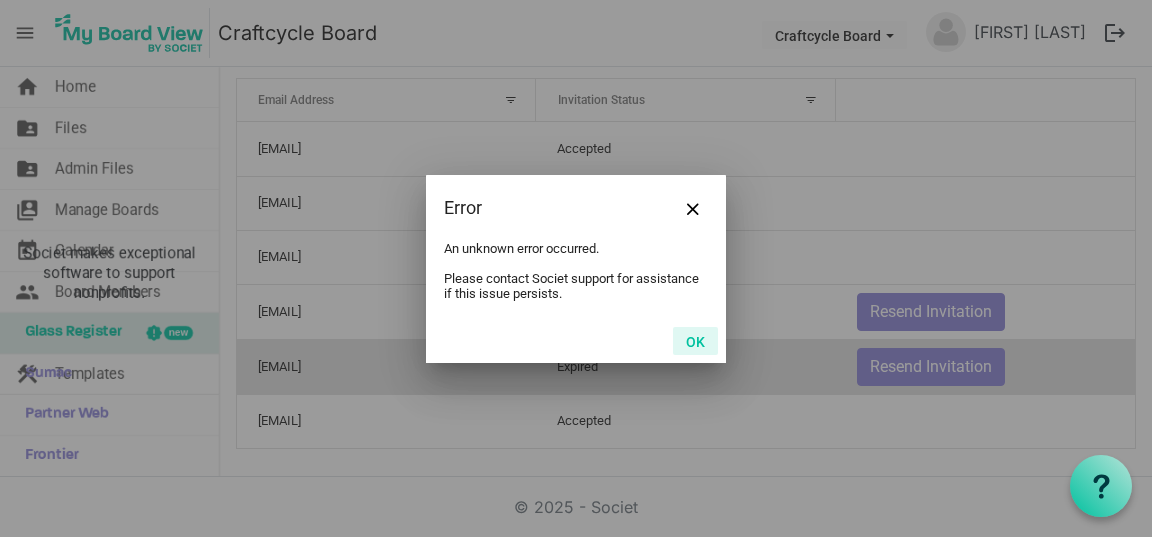 click on "OK" at bounding box center [695, 341] 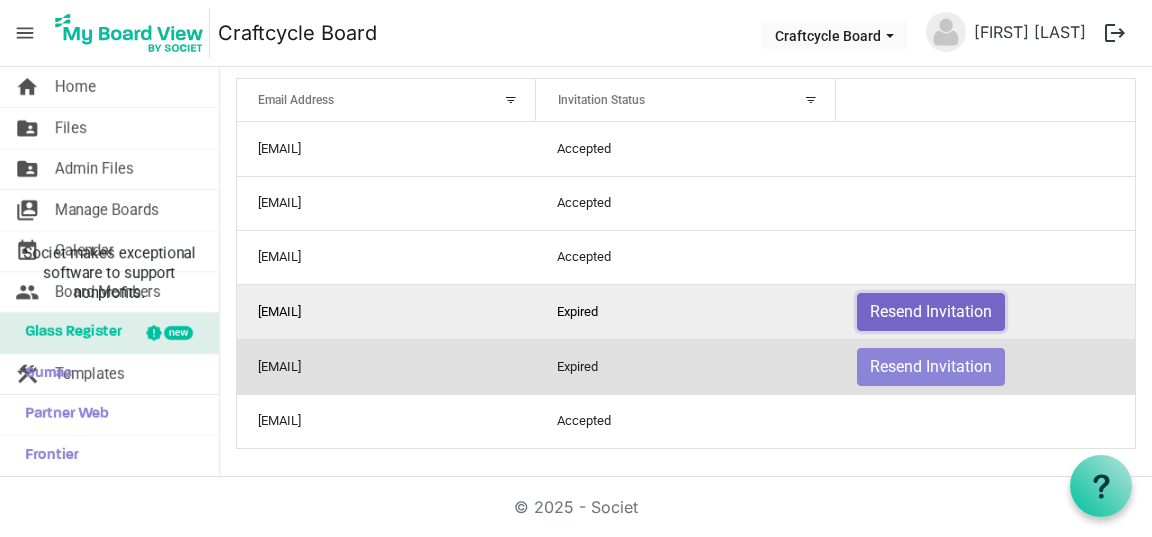 click on "Resend Invitation" at bounding box center (931, 312) 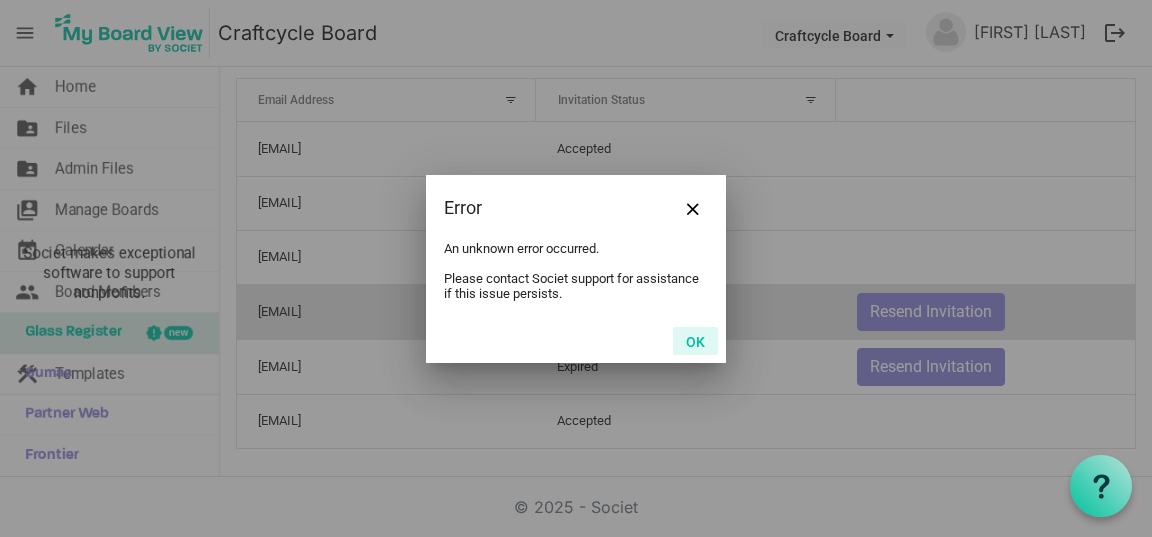 click on "OK" at bounding box center (695, 341) 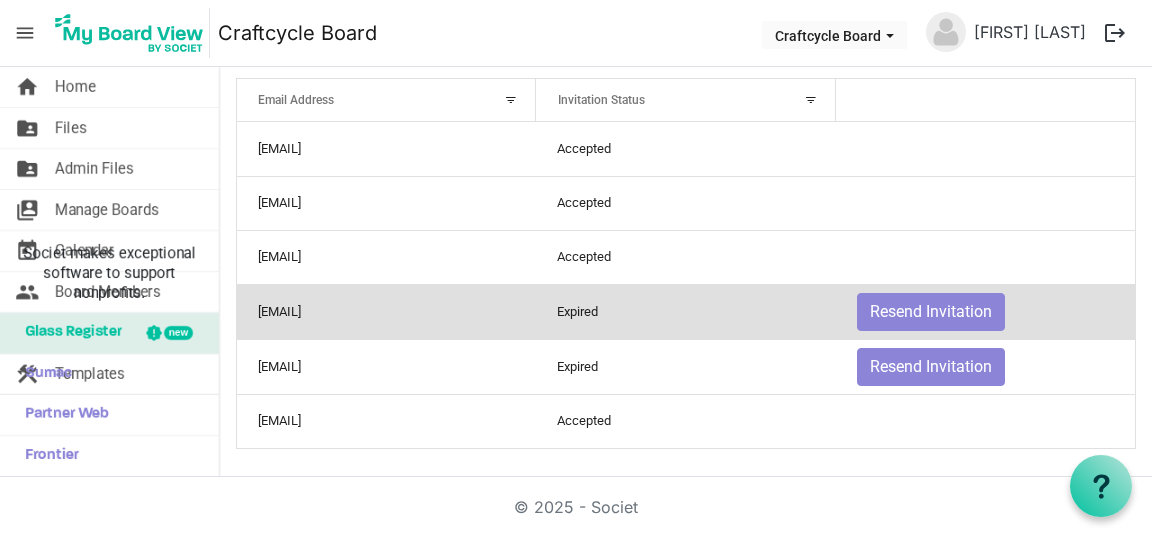 click on "Expired" at bounding box center (685, 311) 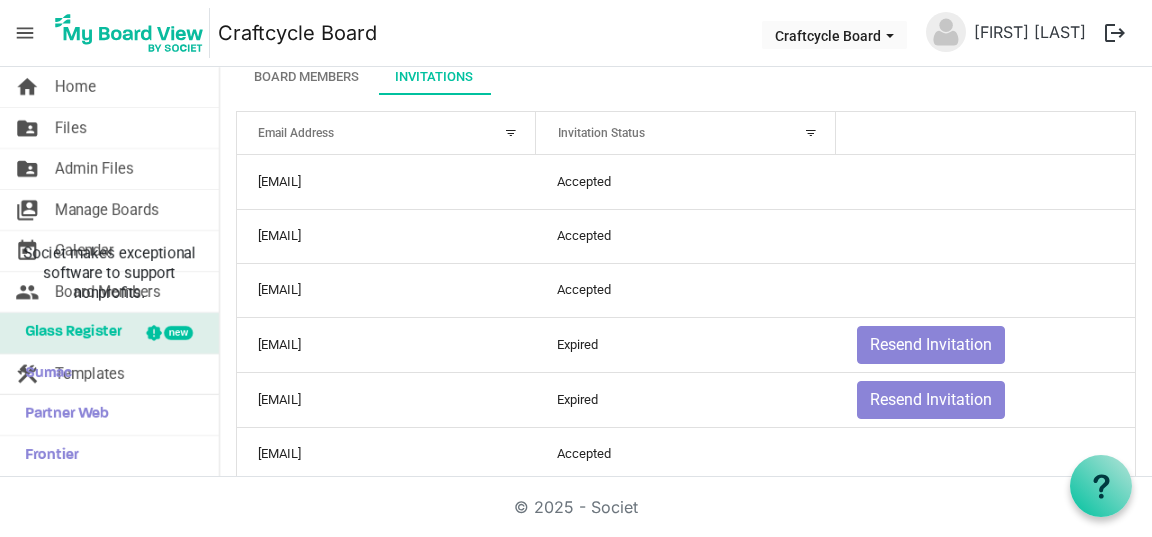 scroll, scrollTop: 153, scrollLeft: 0, axis: vertical 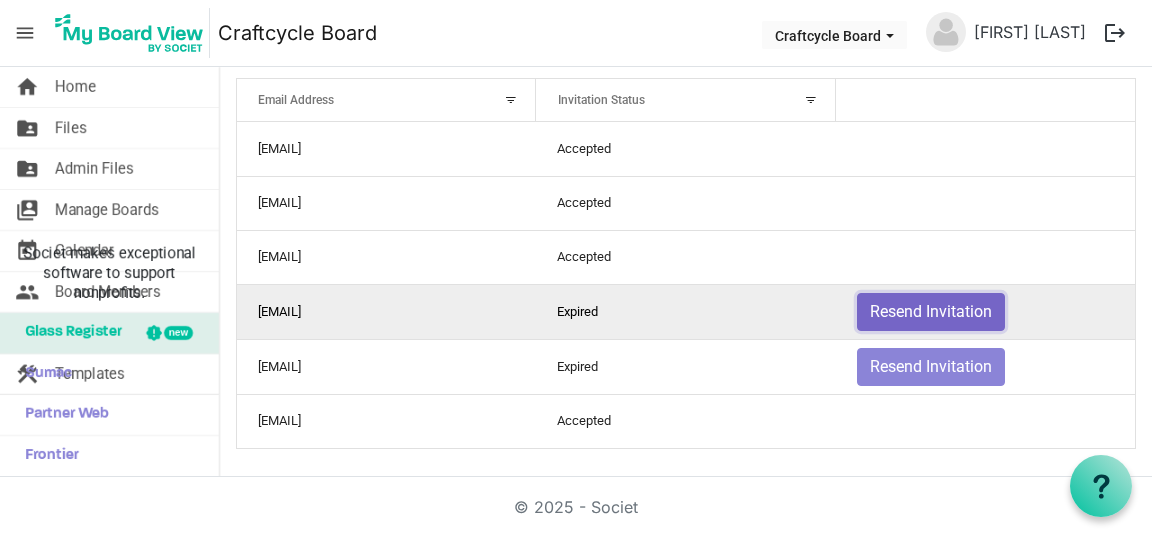 click on "Resend Invitation" at bounding box center (931, 312) 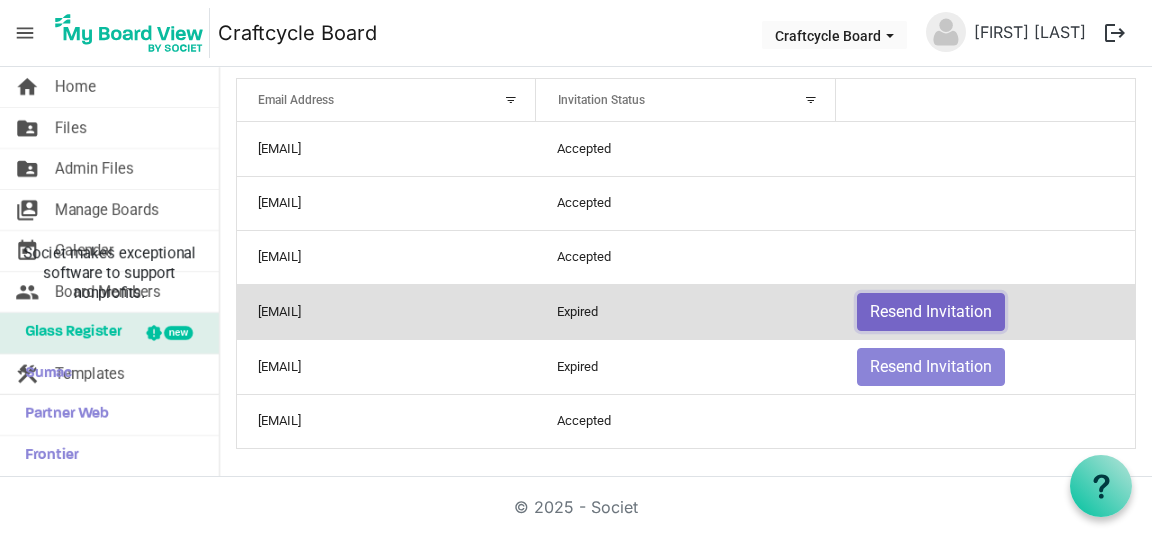 click on "Resend Invitation" at bounding box center (931, 312) 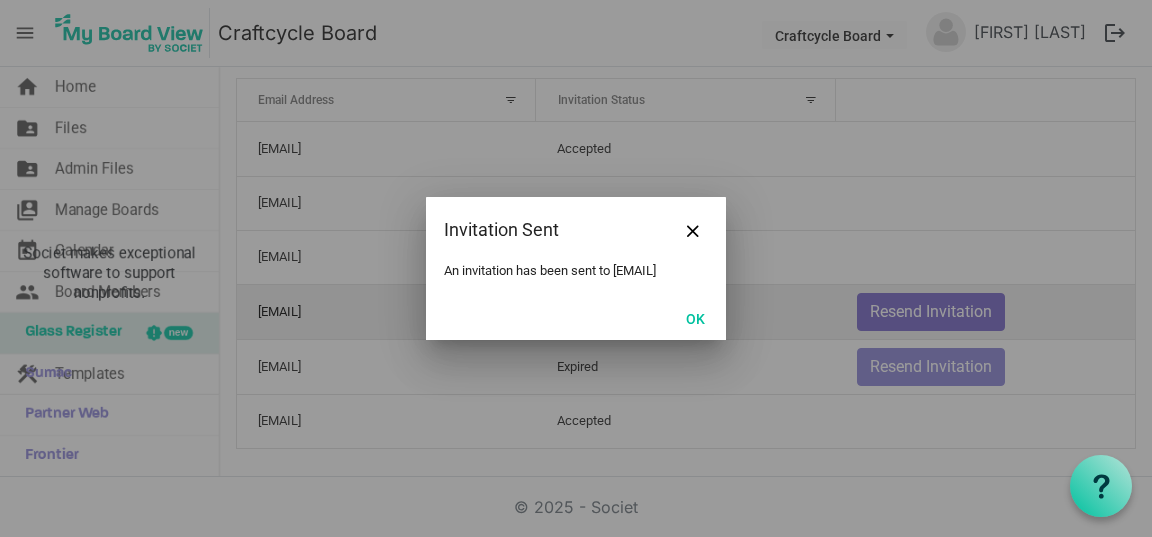 click at bounding box center (576, 268) 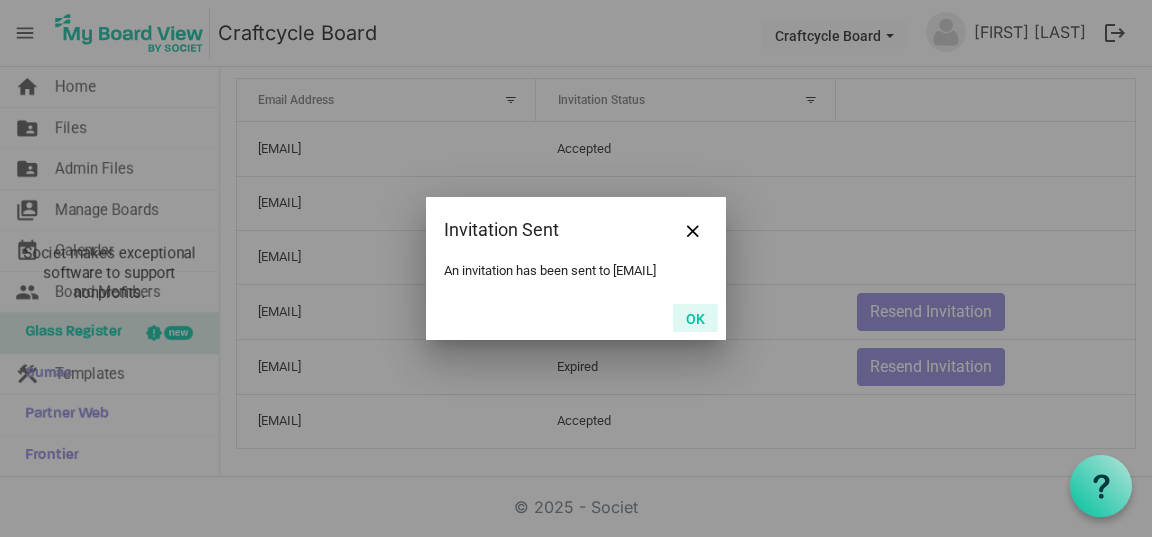 click on "OK" at bounding box center [695, 318] 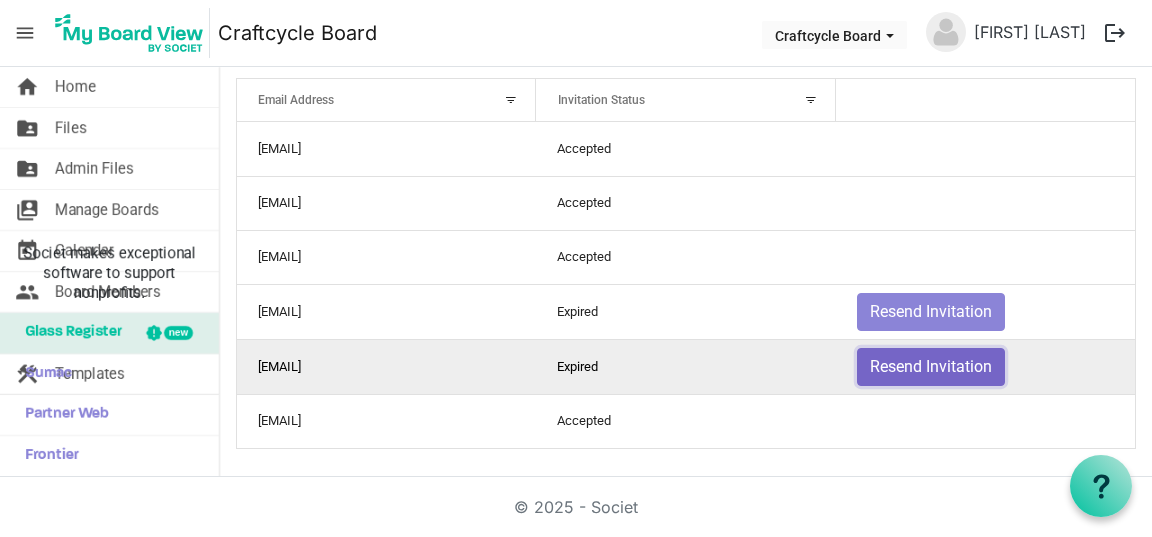 click on "Resend Invitation" at bounding box center [931, 367] 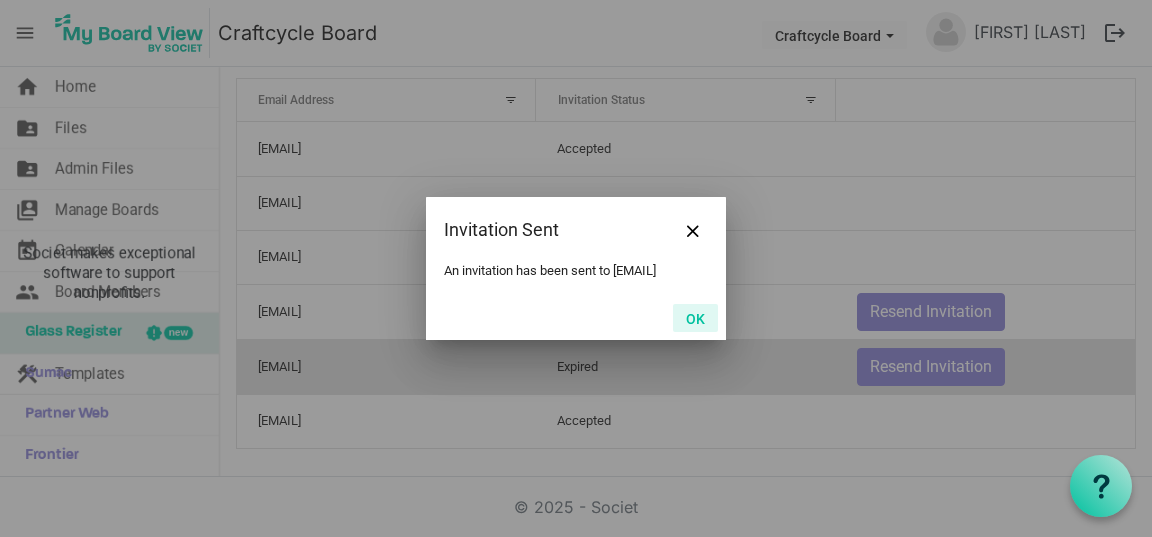 click on "OK" at bounding box center (695, 318) 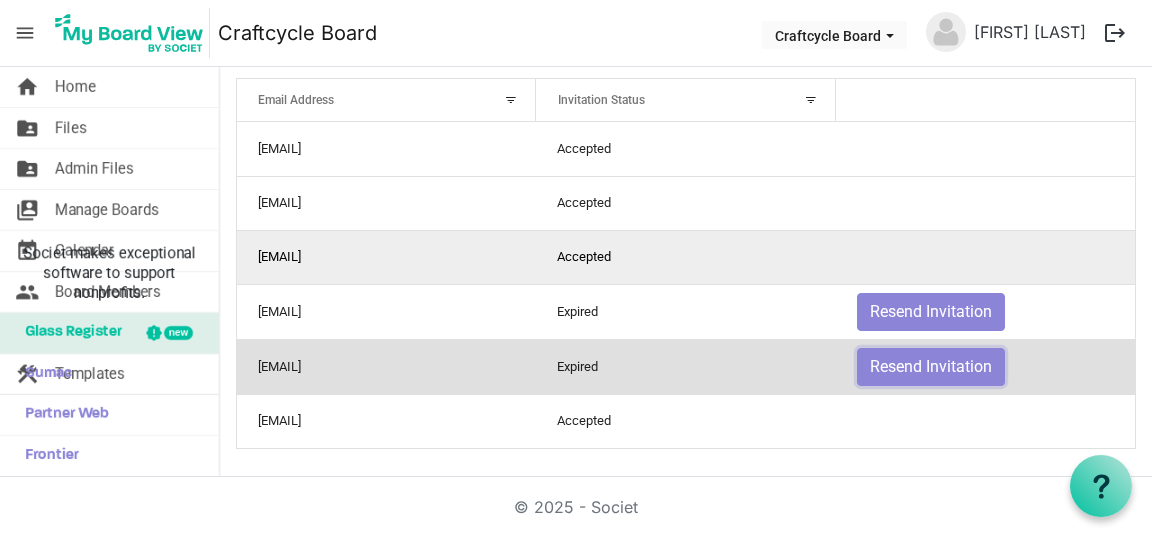 scroll, scrollTop: 0, scrollLeft: 0, axis: both 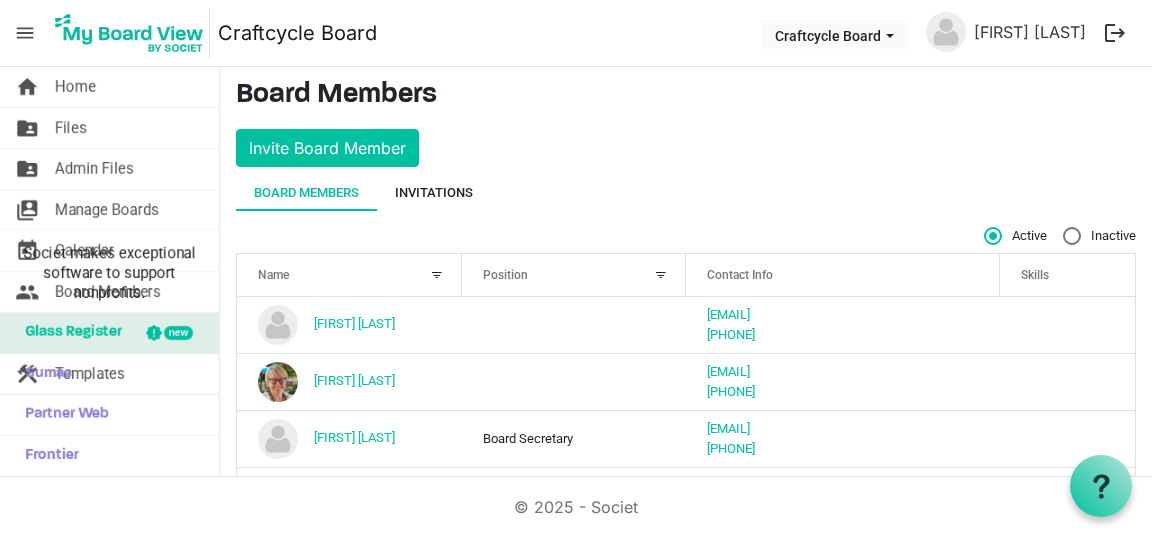 click on "Invitations" at bounding box center (434, 193) 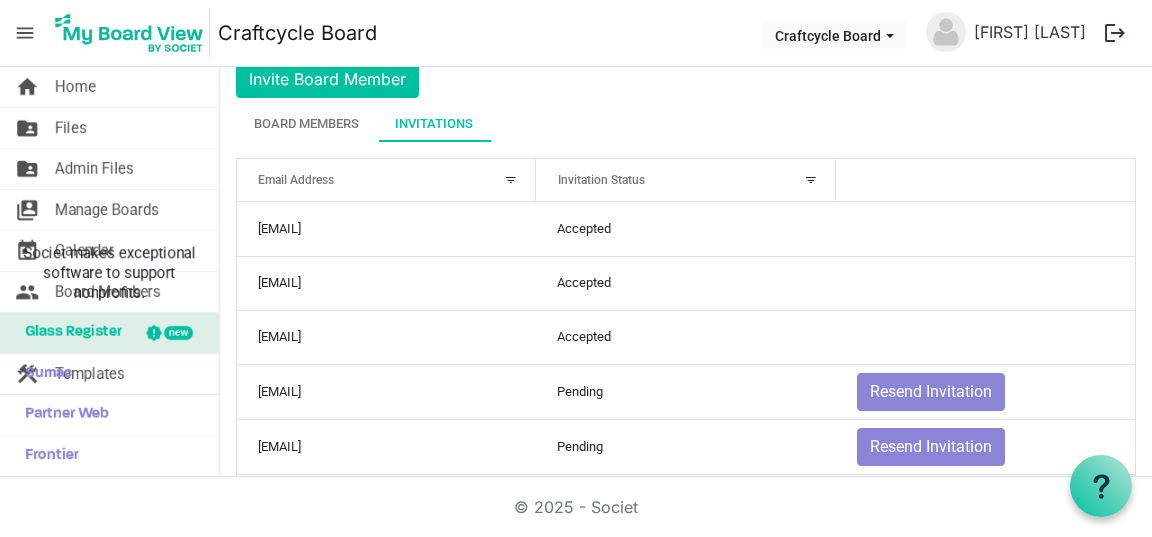 scroll, scrollTop: 0, scrollLeft: 0, axis: both 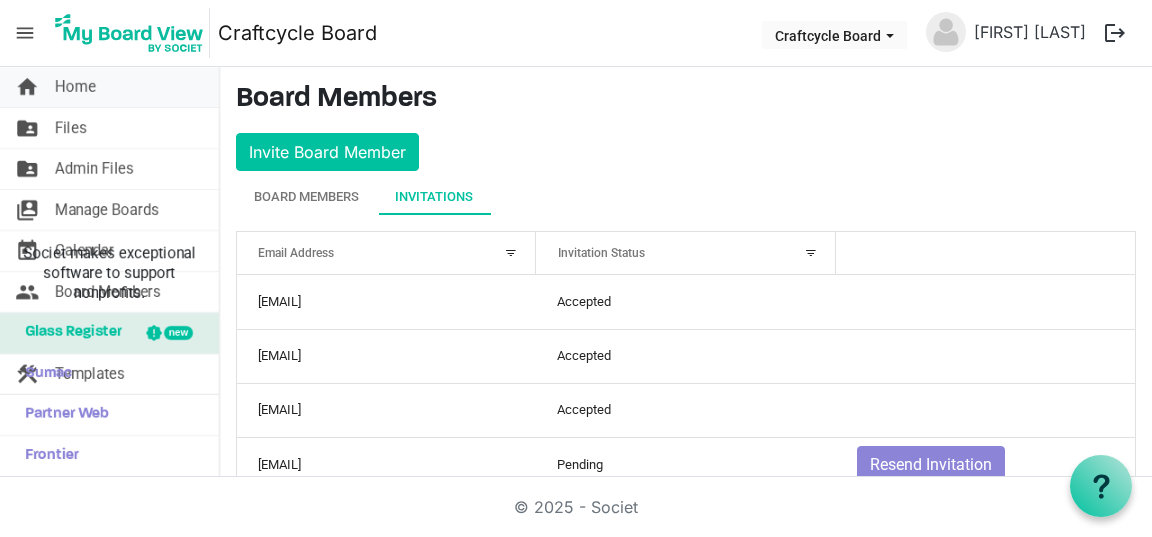 click on "home
Home" at bounding box center (109, 87) 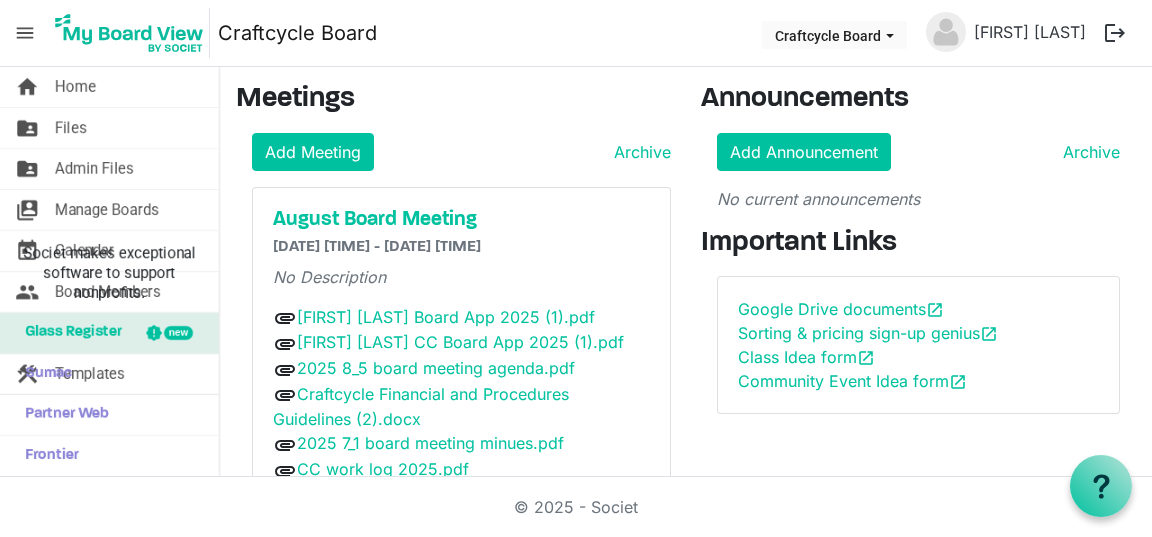scroll, scrollTop: 0, scrollLeft: 0, axis: both 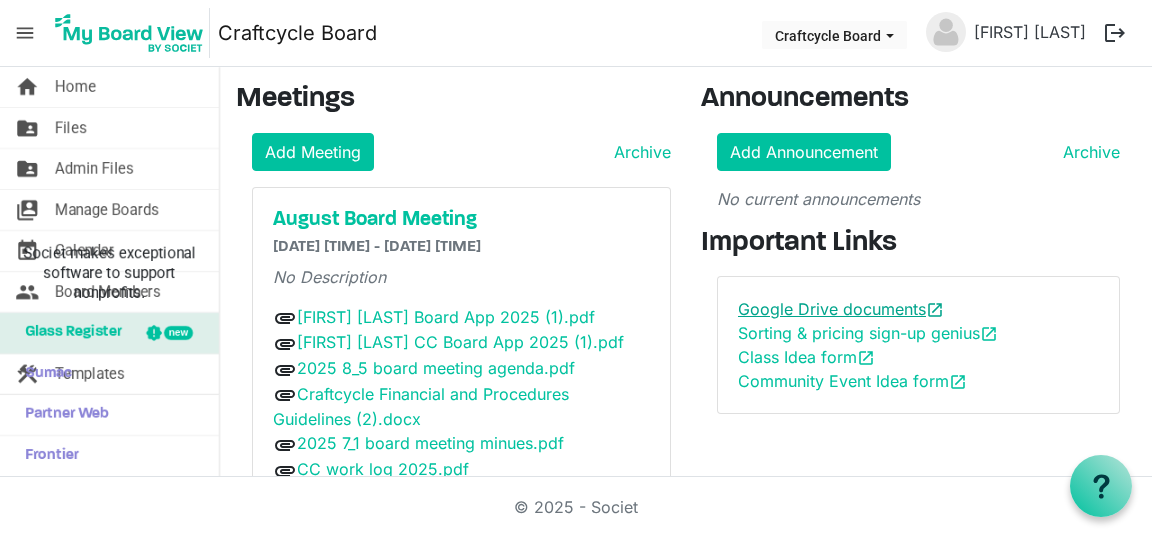 click on "Google Drive documents  open_in_new" at bounding box center (841, 309) 